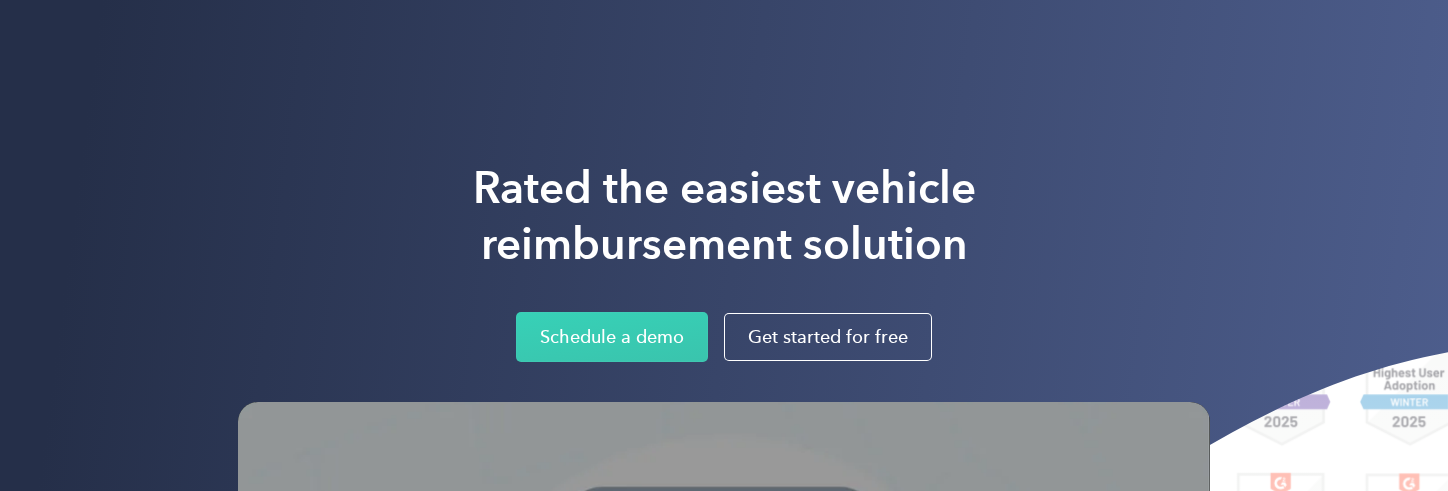 scroll, scrollTop: 0, scrollLeft: 0, axis: both 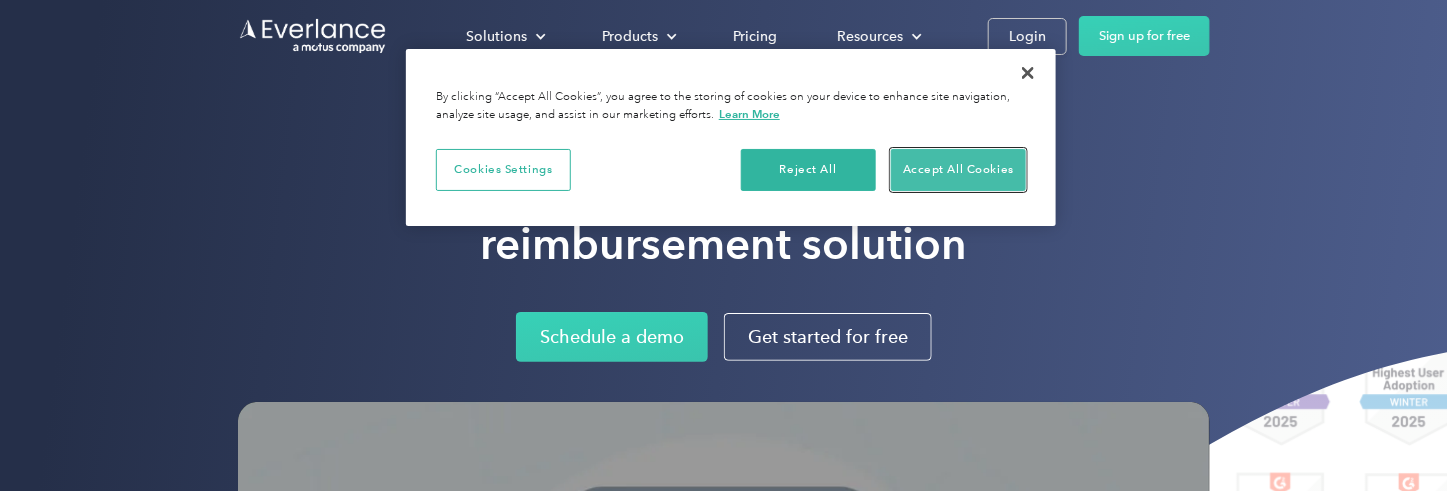 click on "Accept All Cookies" at bounding box center (958, 170) 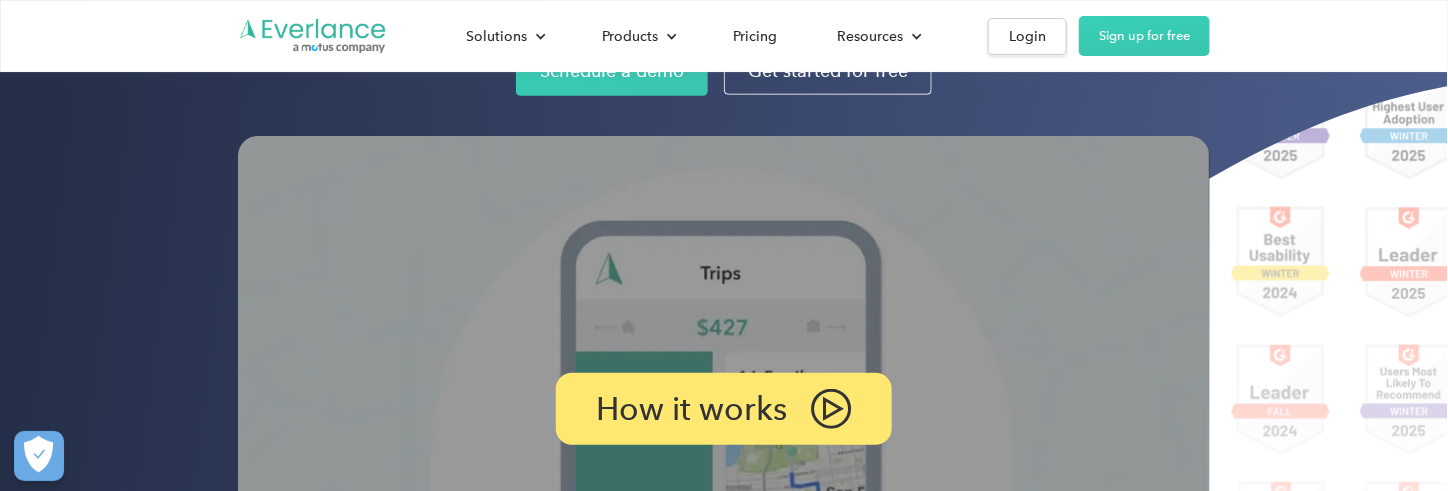 scroll, scrollTop: 0, scrollLeft: 0, axis: both 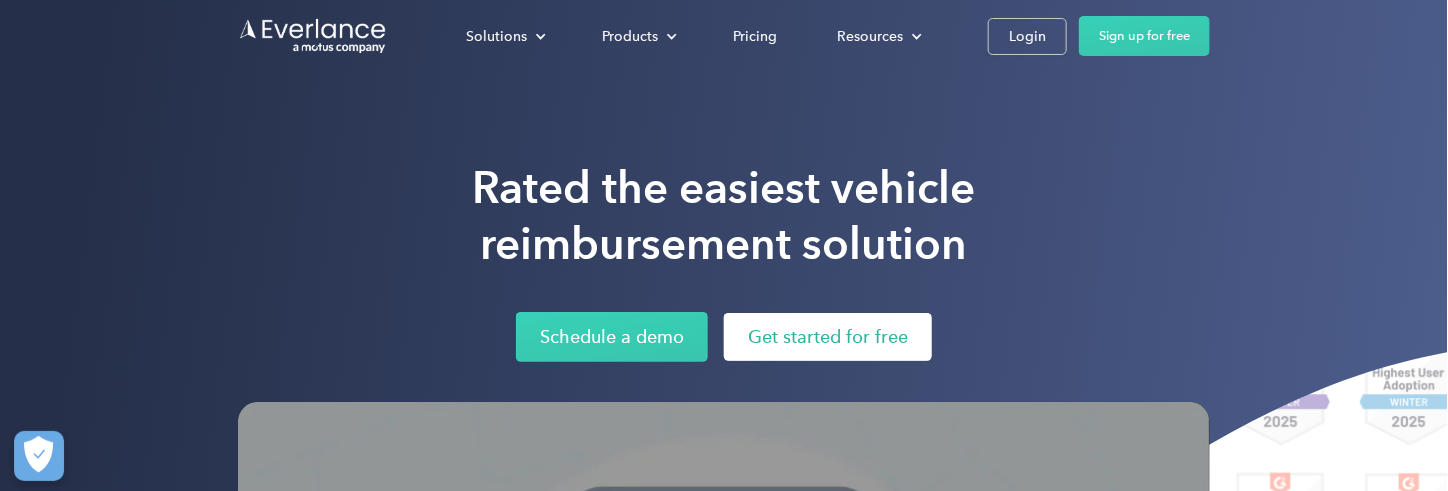 click on "Get started for free" at bounding box center (828, 337) 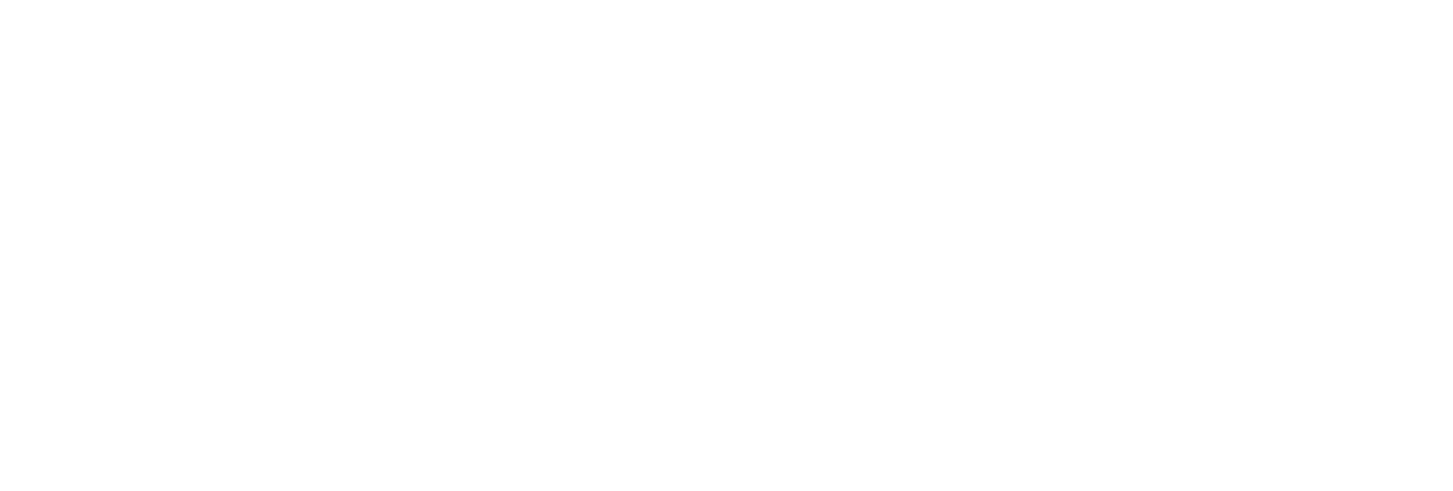 scroll, scrollTop: 0, scrollLeft: 0, axis: both 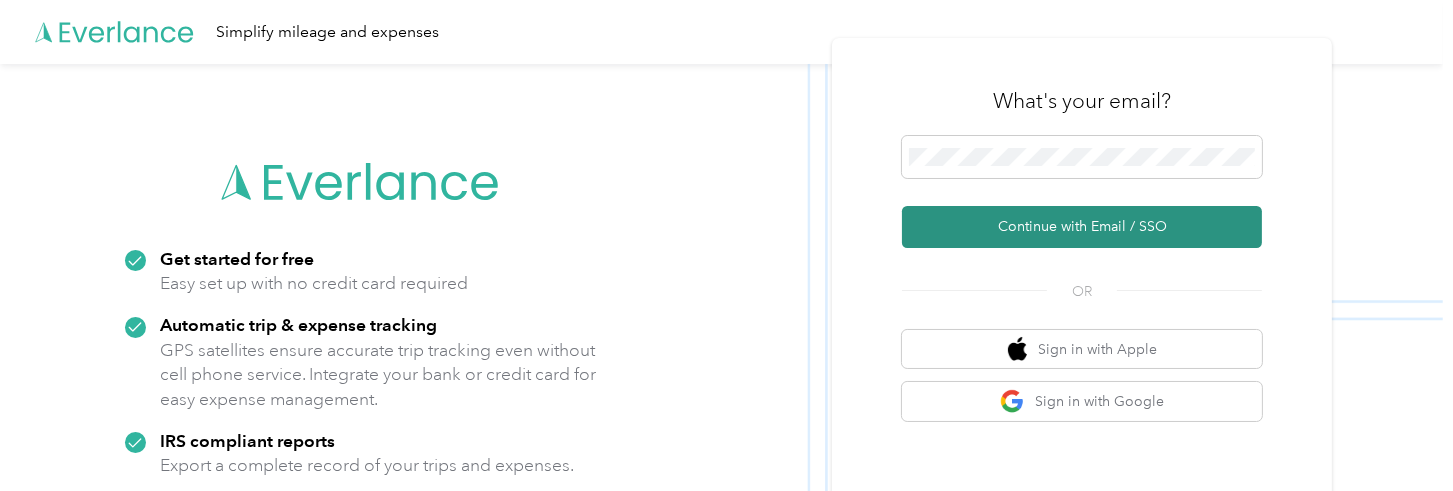 click on "Continue with Email / SSO" at bounding box center (1082, 227) 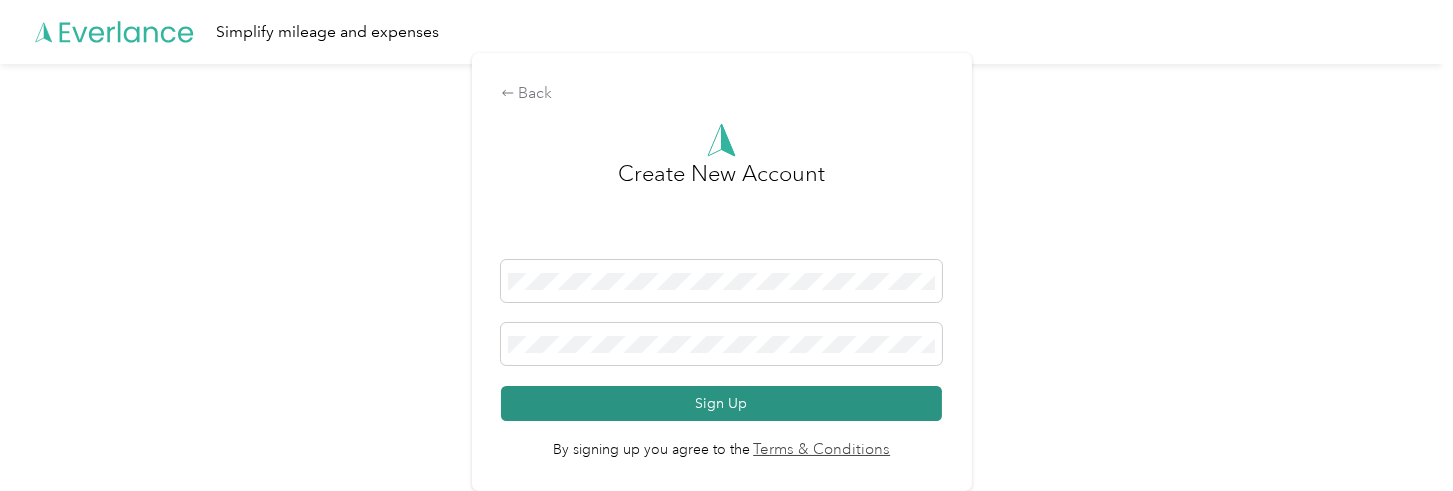 click on "Sign Up" at bounding box center [721, 403] 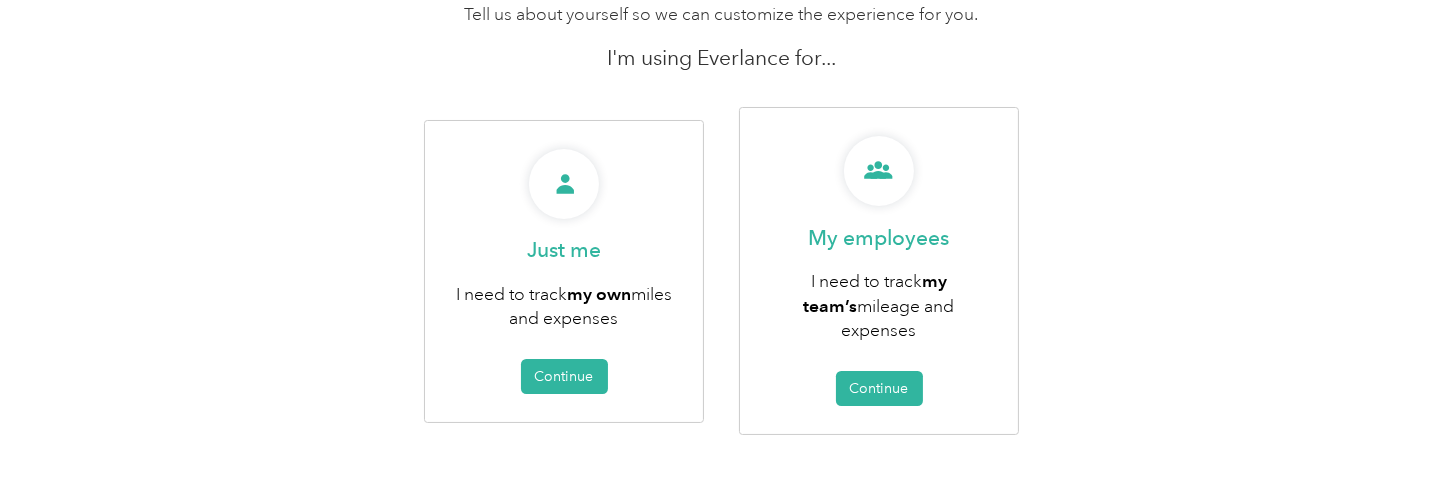 scroll, scrollTop: 172, scrollLeft: 0, axis: vertical 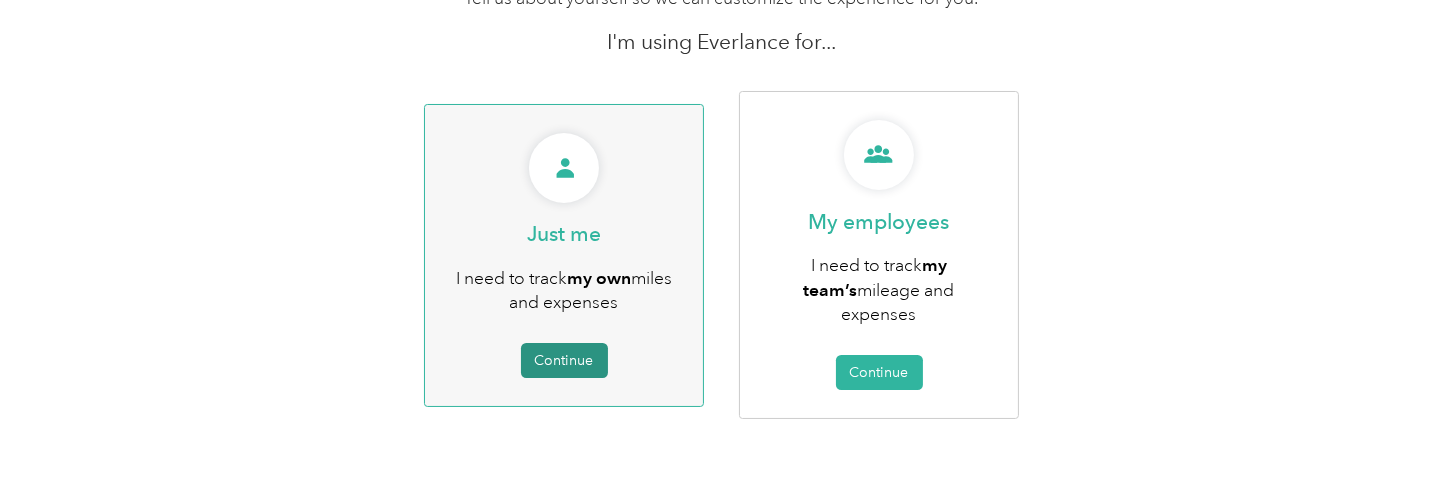 click on "Continue" at bounding box center (564, 360) 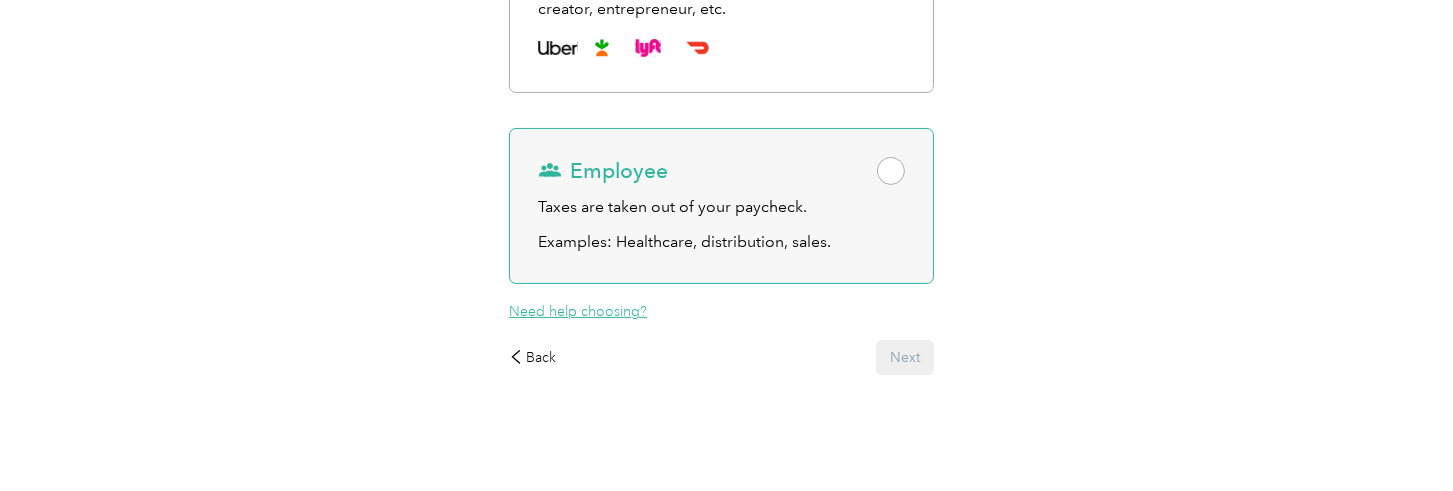 scroll, scrollTop: 172, scrollLeft: 0, axis: vertical 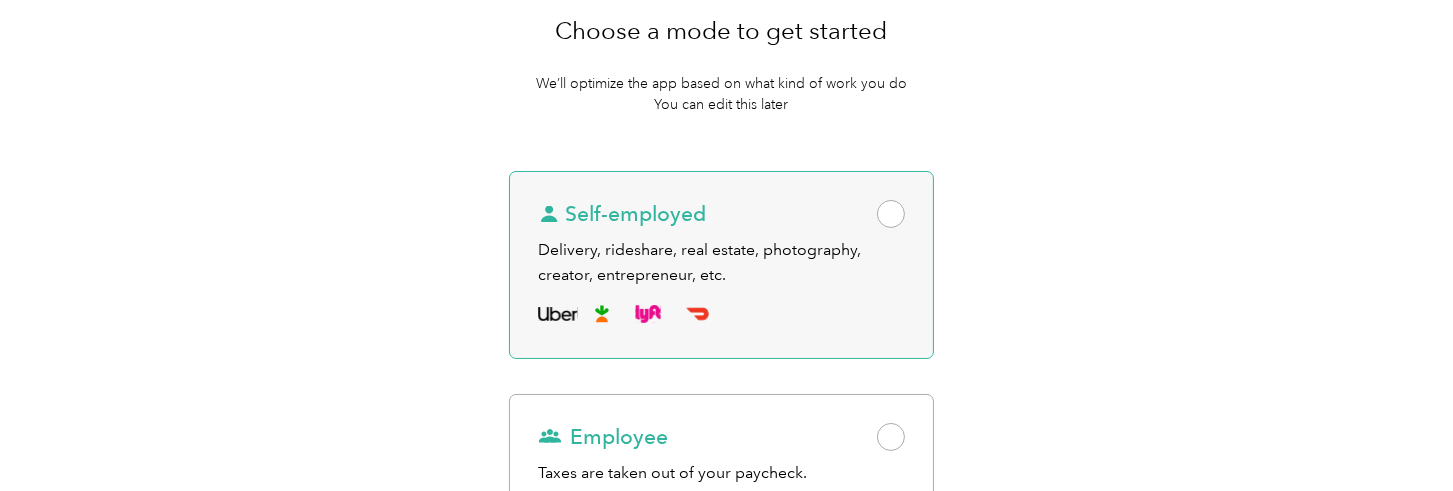 click at bounding box center (891, 214) 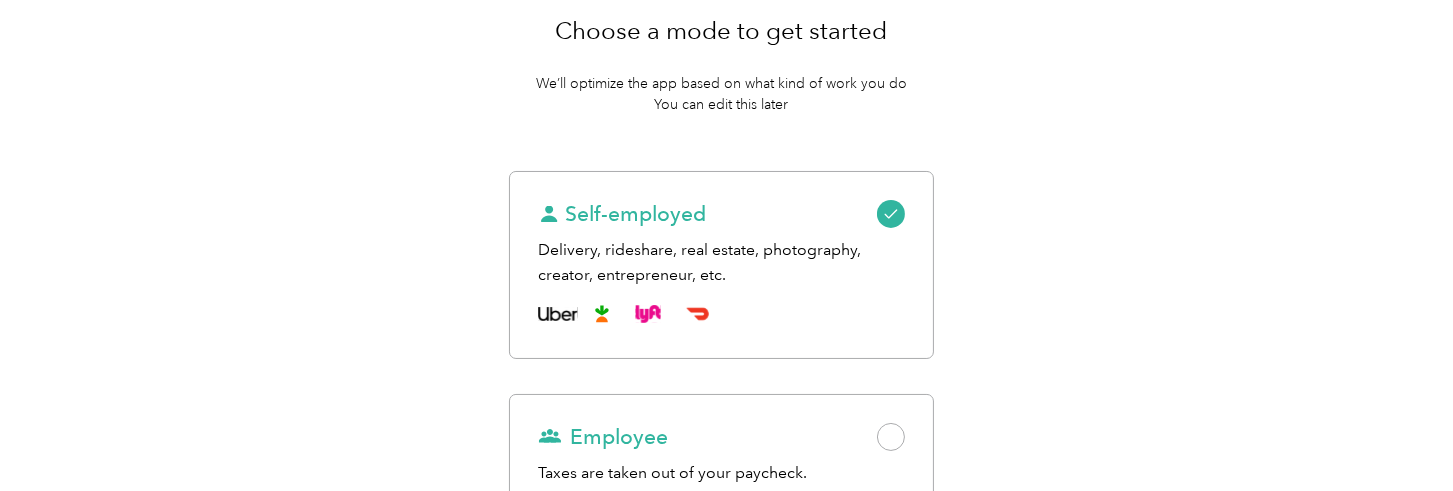 scroll, scrollTop: 438, scrollLeft: 0, axis: vertical 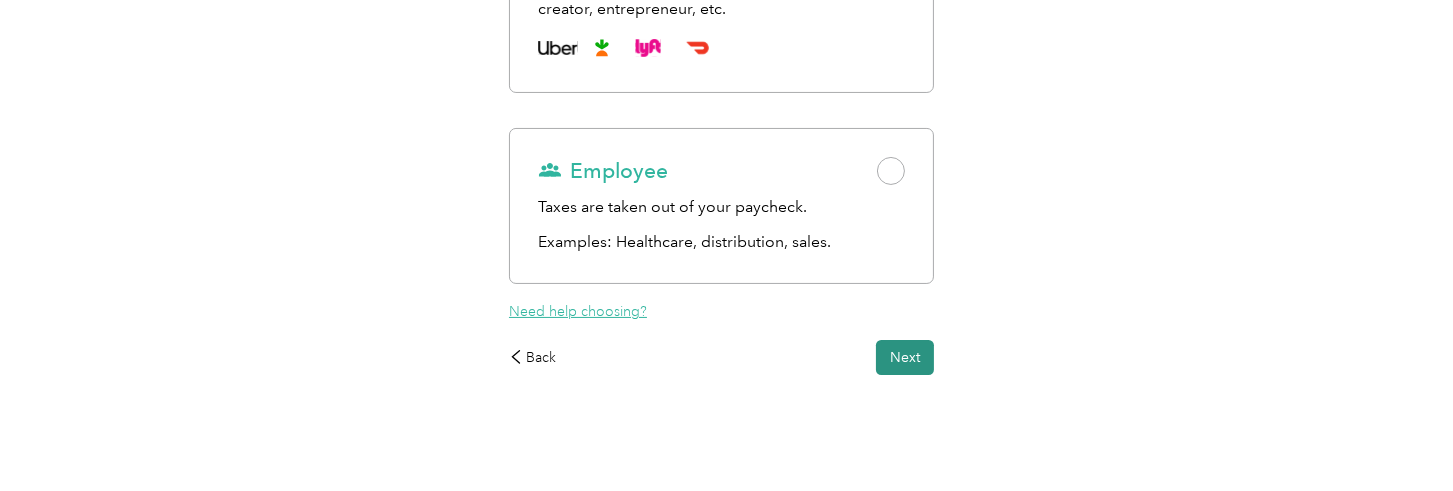 click on "Next" at bounding box center (905, 357) 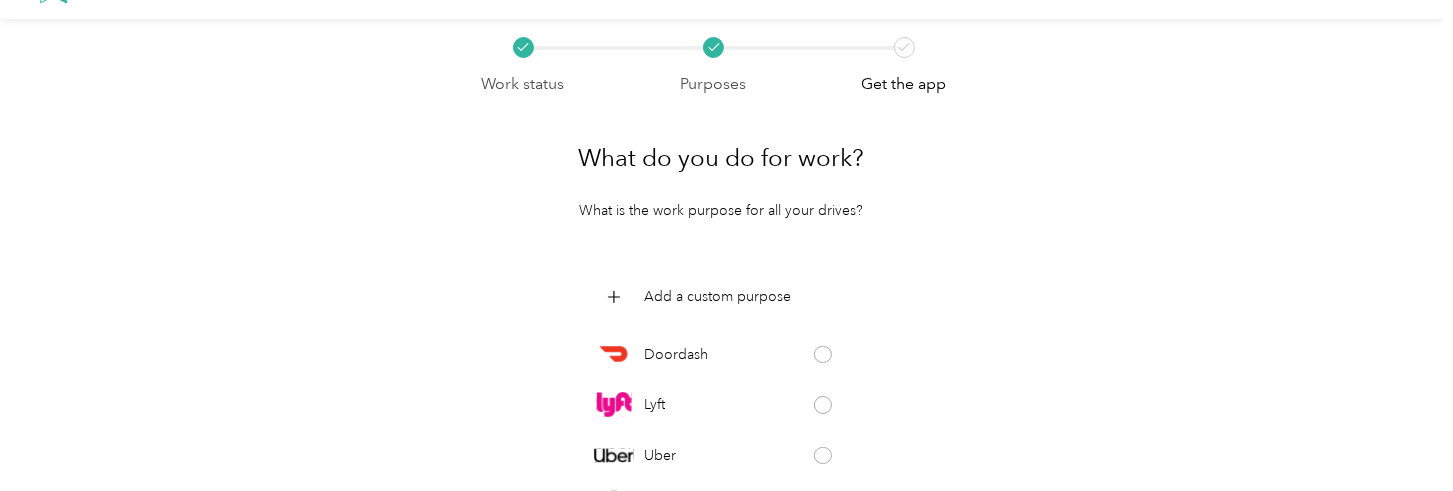 scroll, scrollTop: 312, scrollLeft: 0, axis: vertical 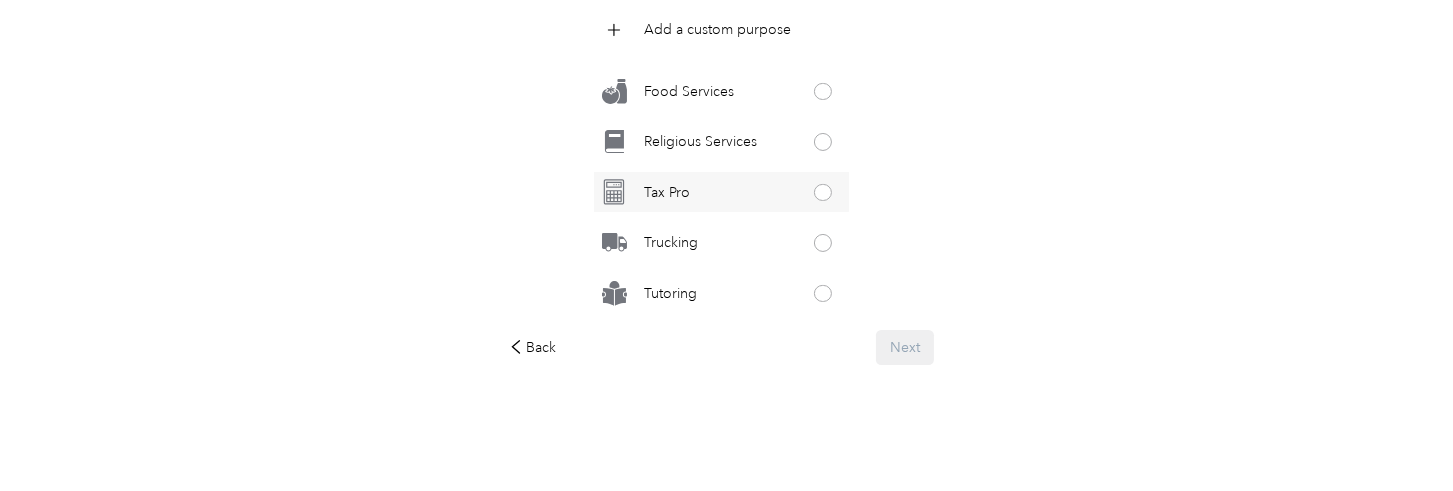 click on "Tax Pro" at bounding box center [721, 192] 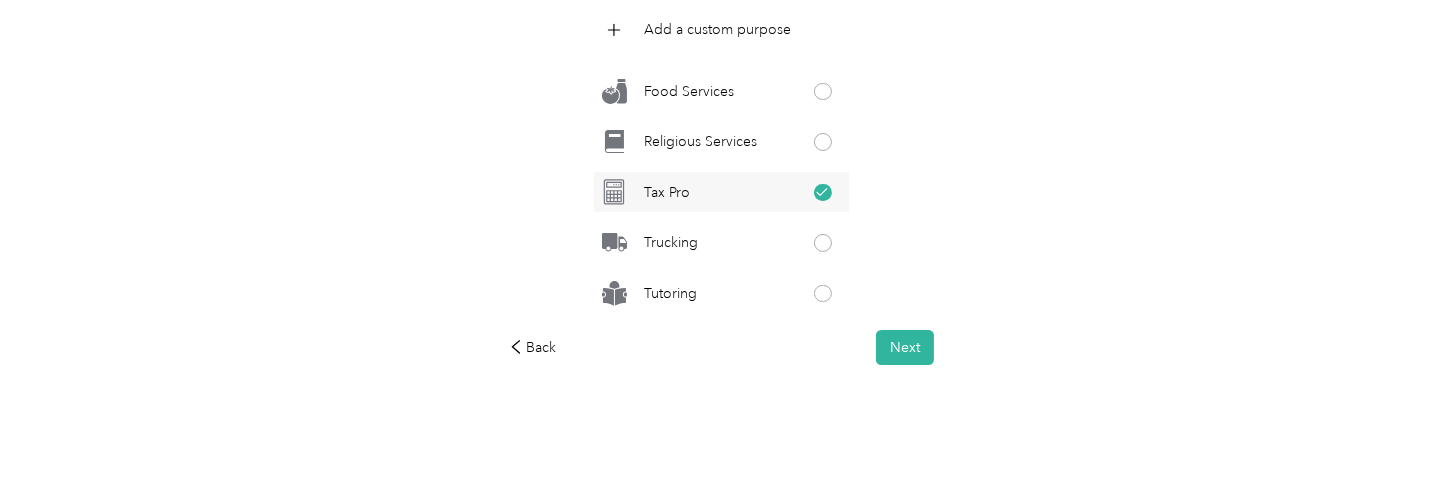 click at bounding box center [823, 193] 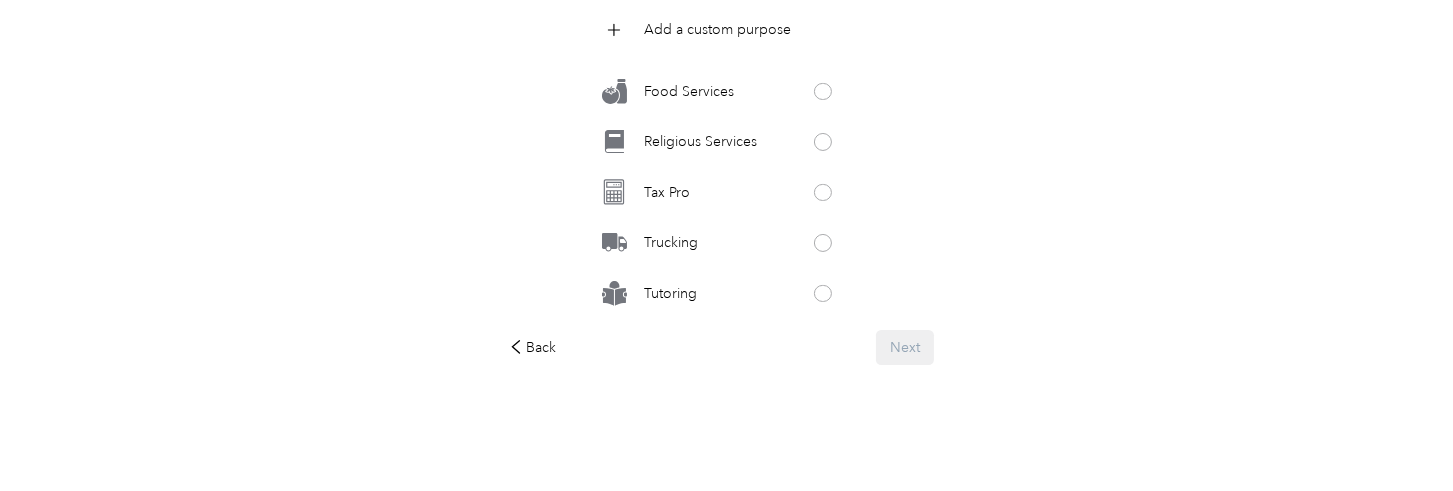 scroll, scrollTop: 1107, scrollLeft: 0, axis: vertical 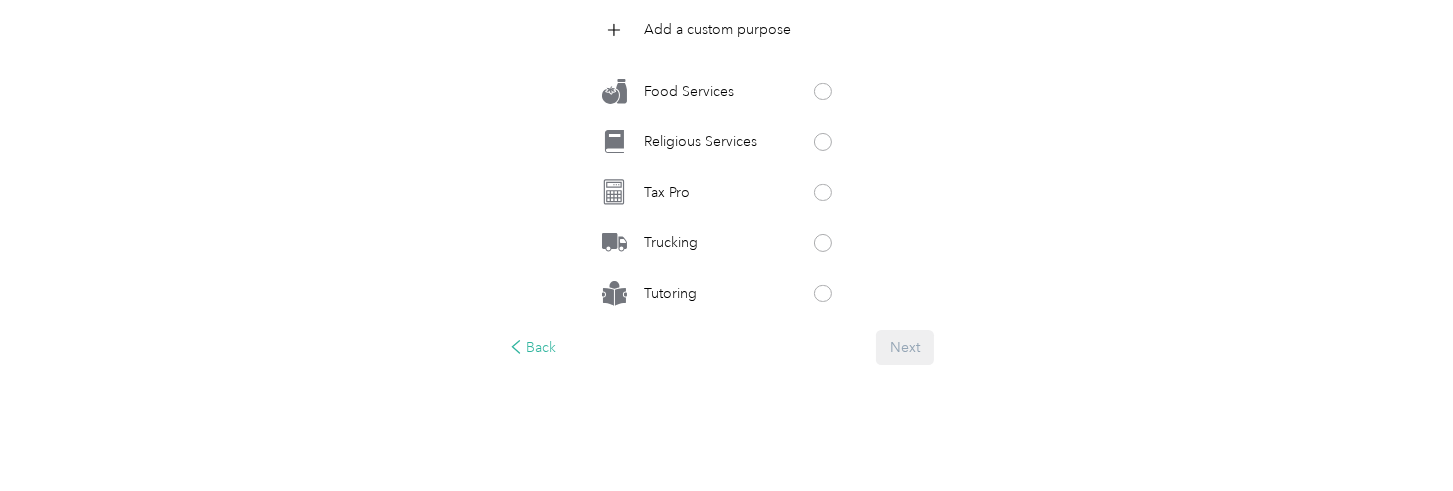 click 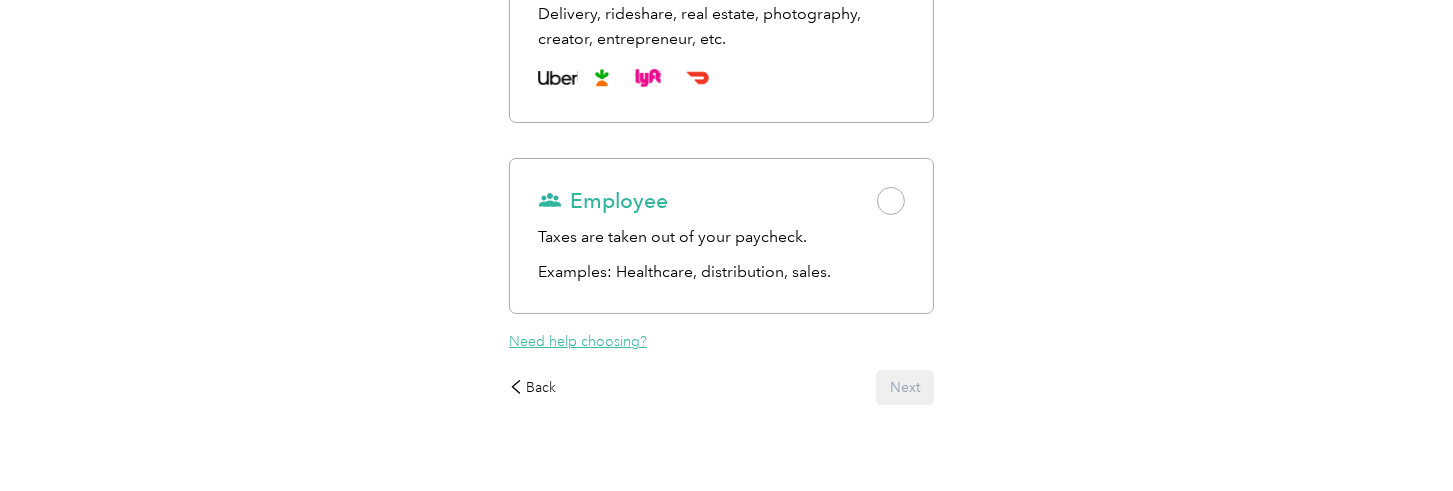 scroll, scrollTop: 445, scrollLeft: 0, axis: vertical 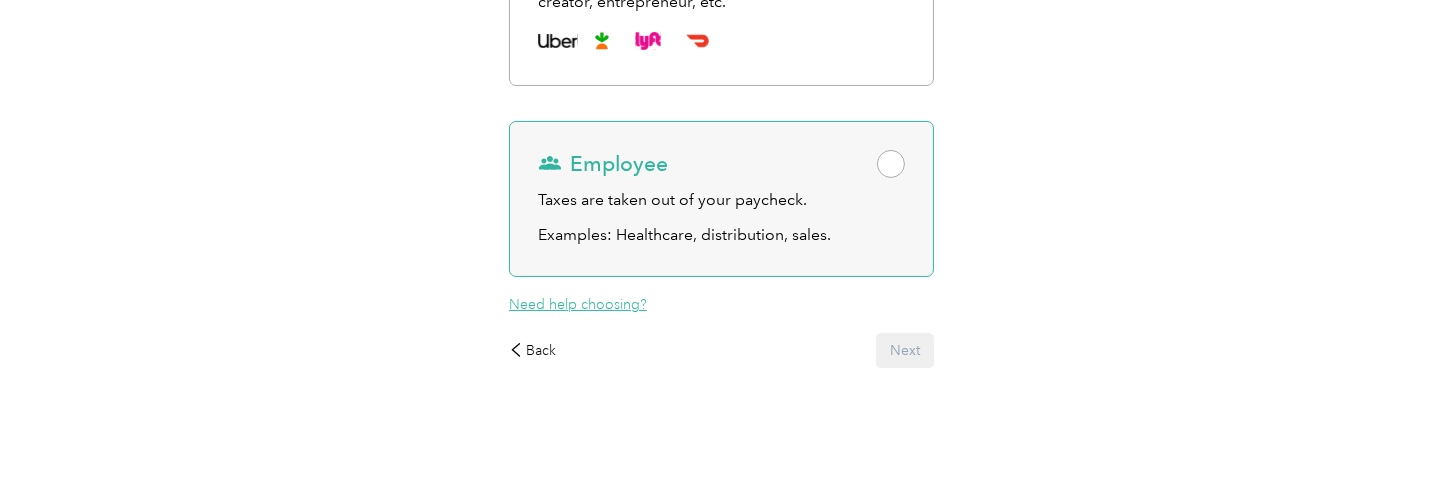 click at bounding box center [891, 164] 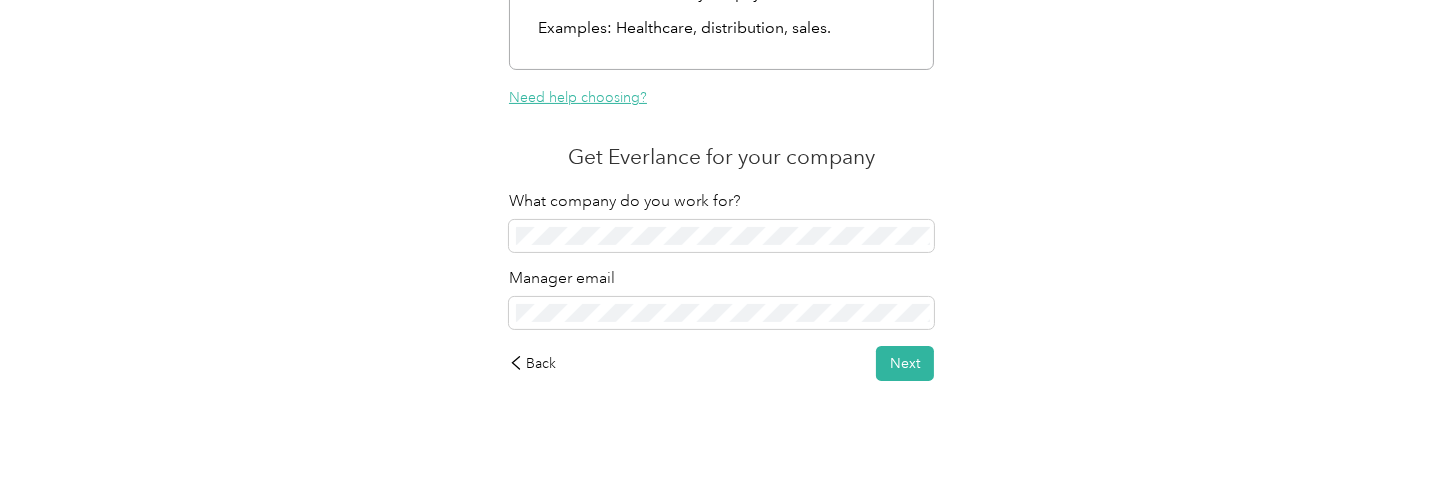 scroll, scrollTop: 666, scrollLeft: 0, axis: vertical 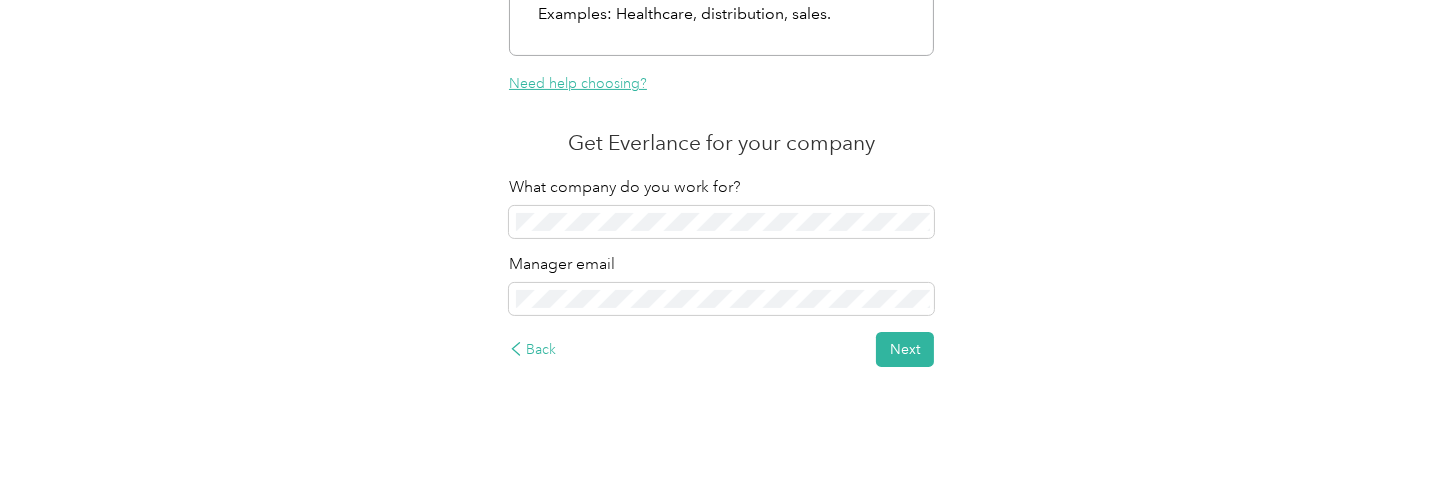 click on "Back" at bounding box center (533, 349) 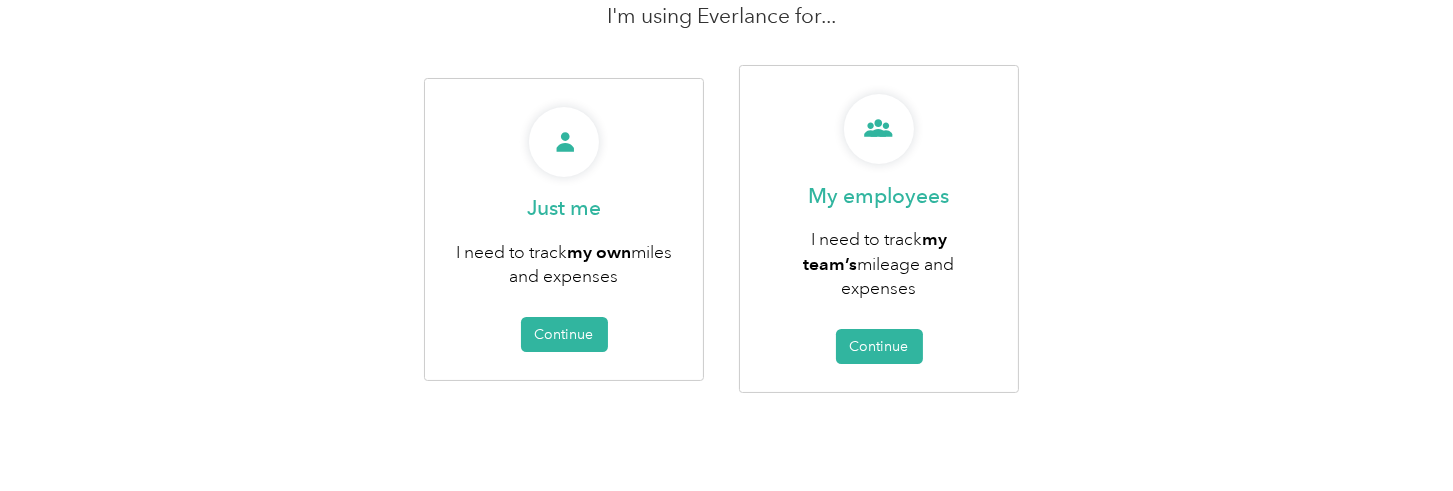 scroll, scrollTop: 172, scrollLeft: 0, axis: vertical 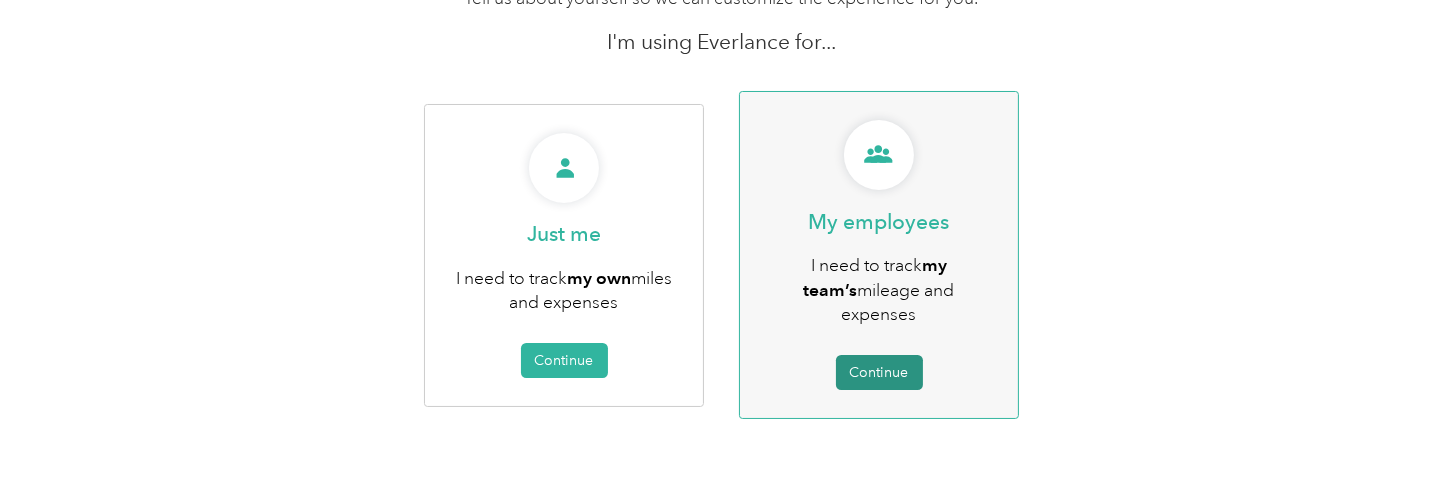 click on "Continue" at bounding box center [879, 372] 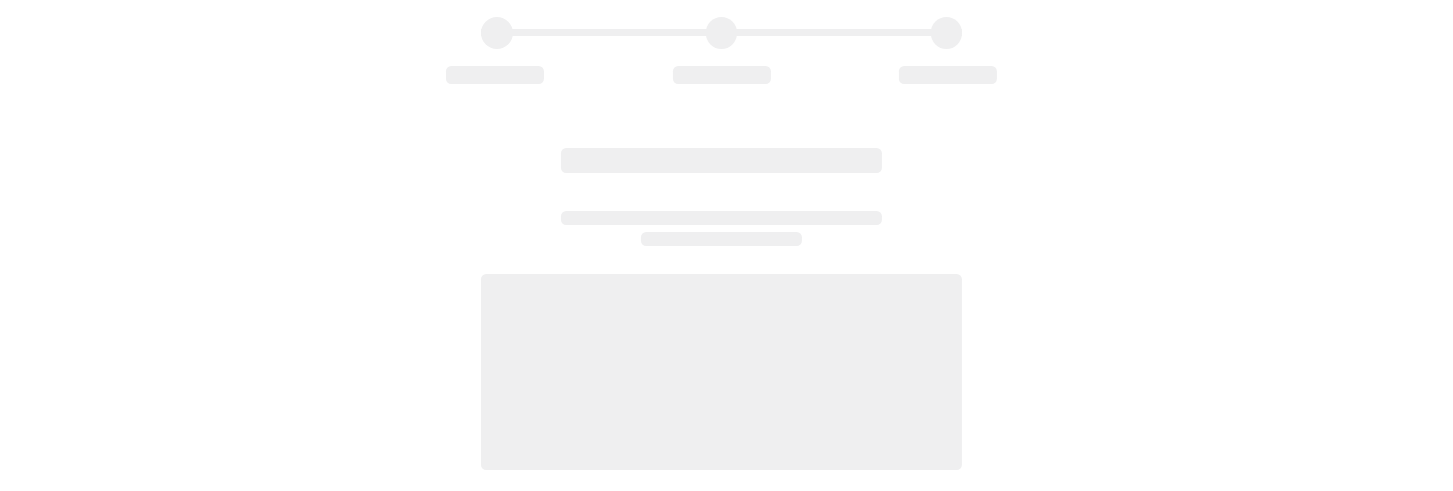 scroll, scrollTop: 172, scrollLeft: 0, axis: vertical 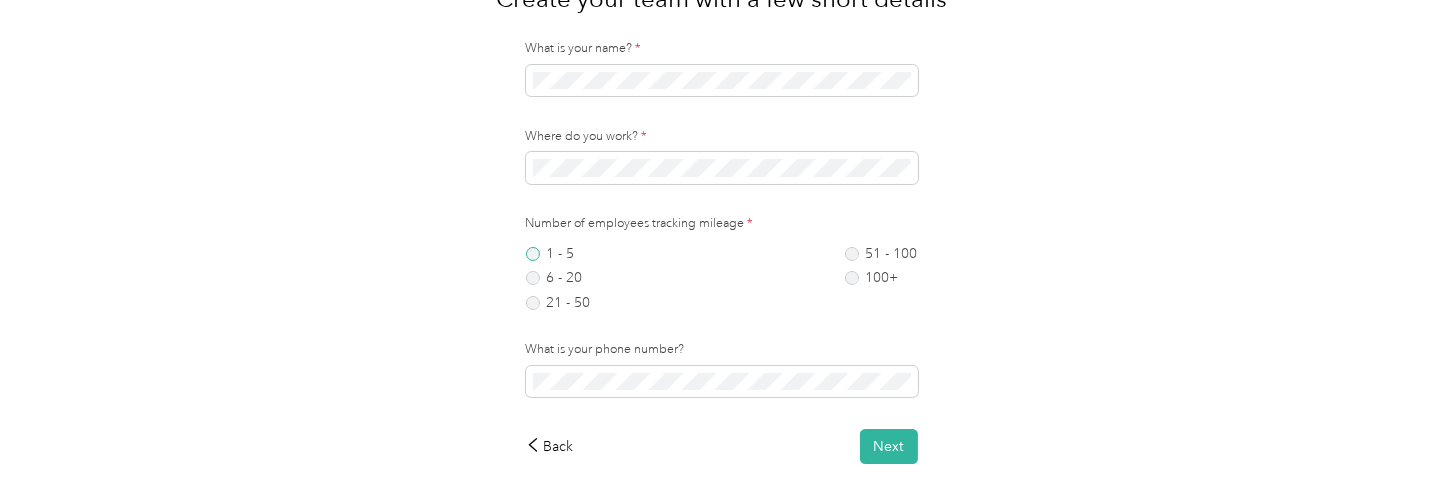 click on "1 - 5" at bounding box center [558, 254] 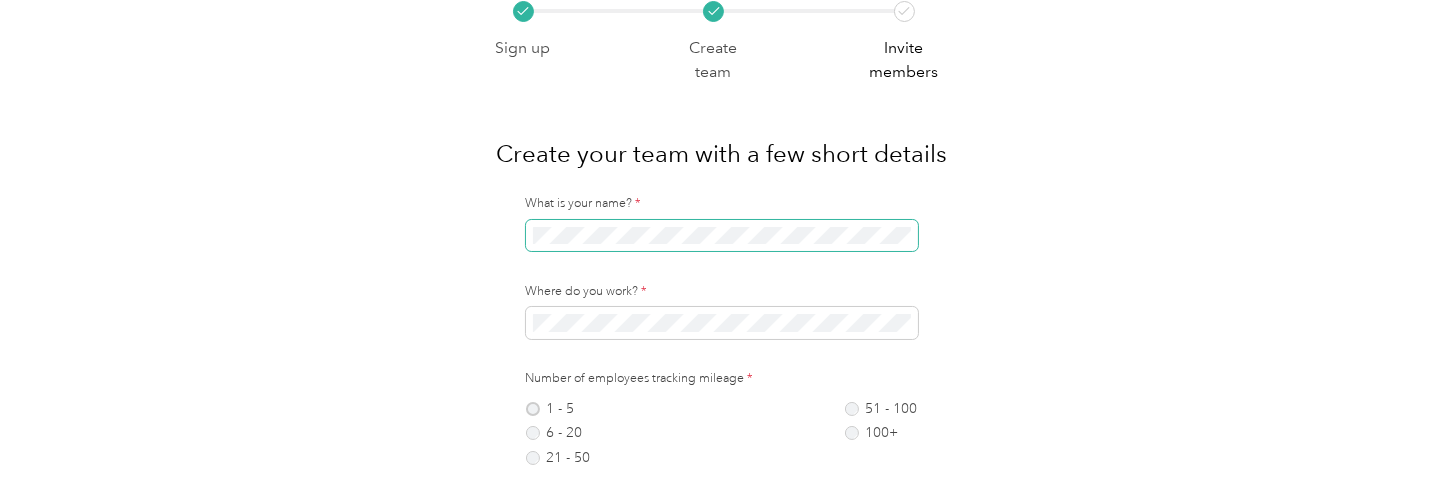scroll, scrollTop: 0, scrollLeft: 0, axis: both 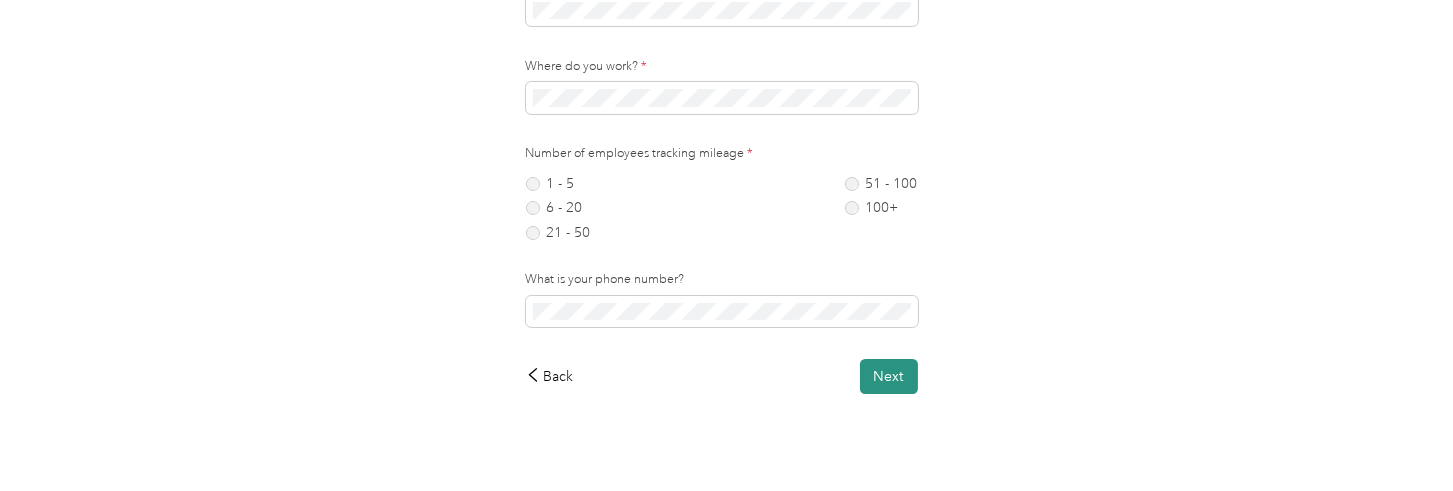 click on "Next" at bounding box center [889, 376] 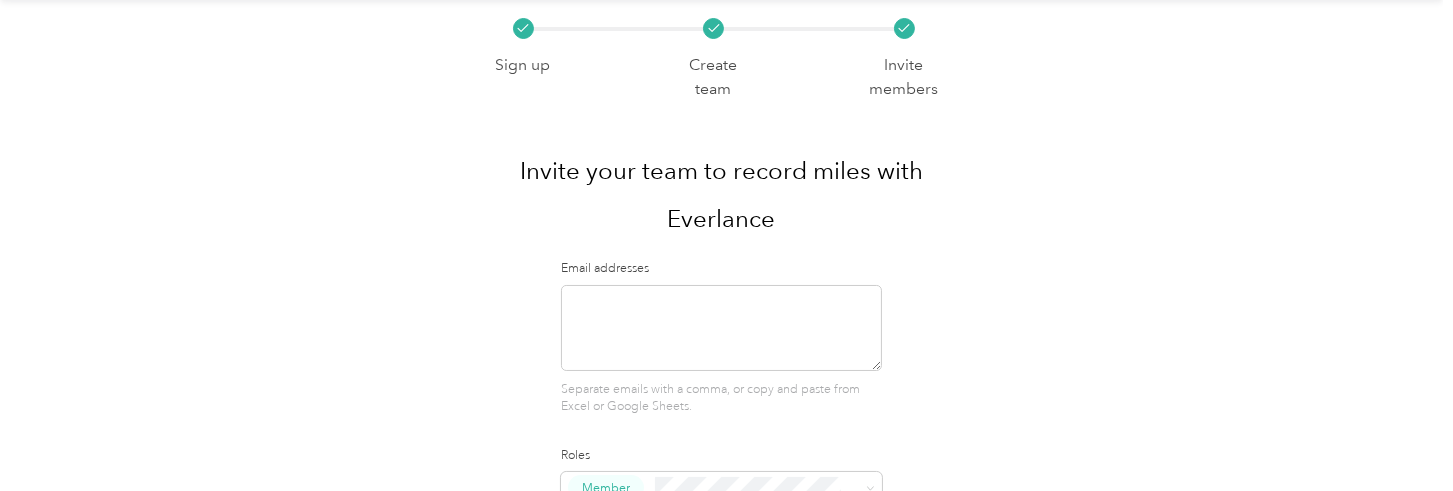 scroll, scrollTop: 242, scrollLeft: 0, axis: vertical 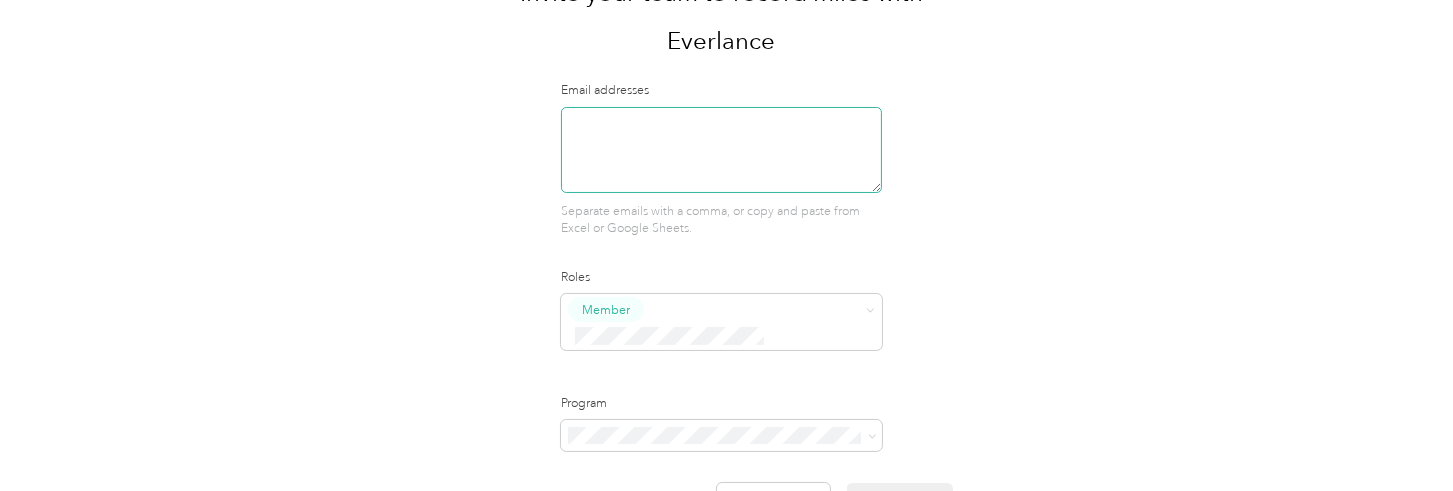 click at bounding box center (721, 150) 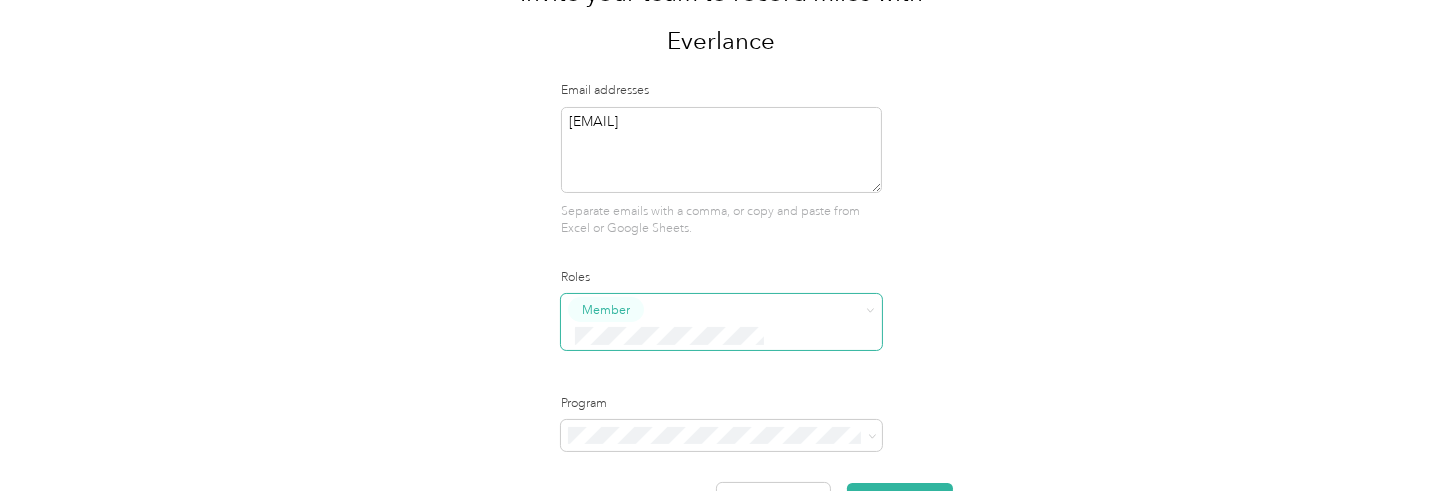 type on "oneya741@gmail.com" 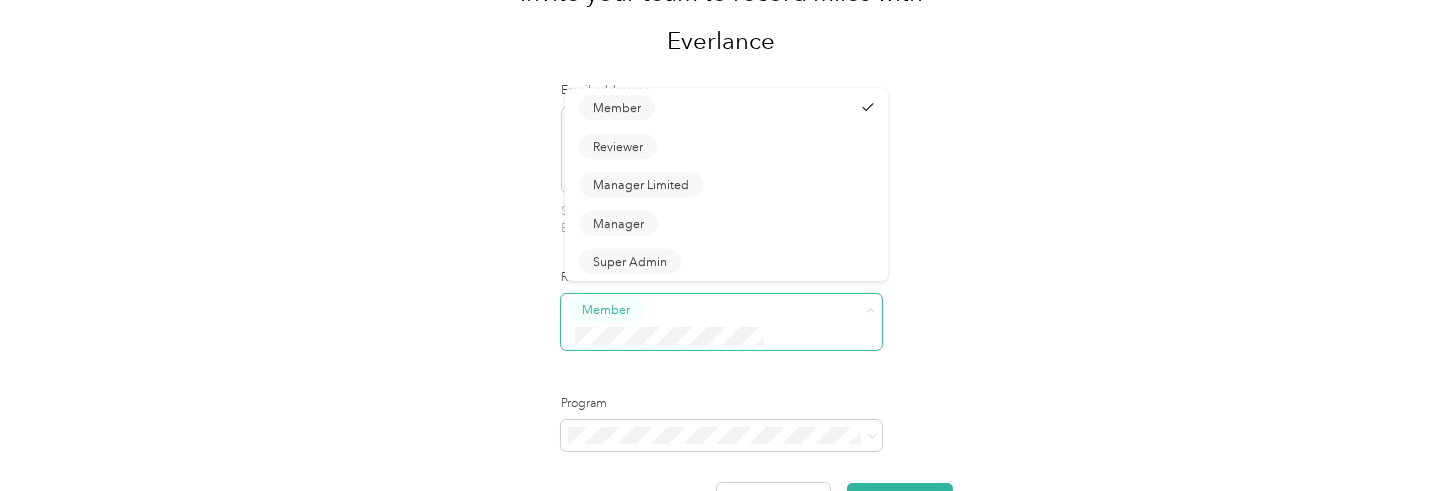 click on "Member" at bounding box center (606, 310) 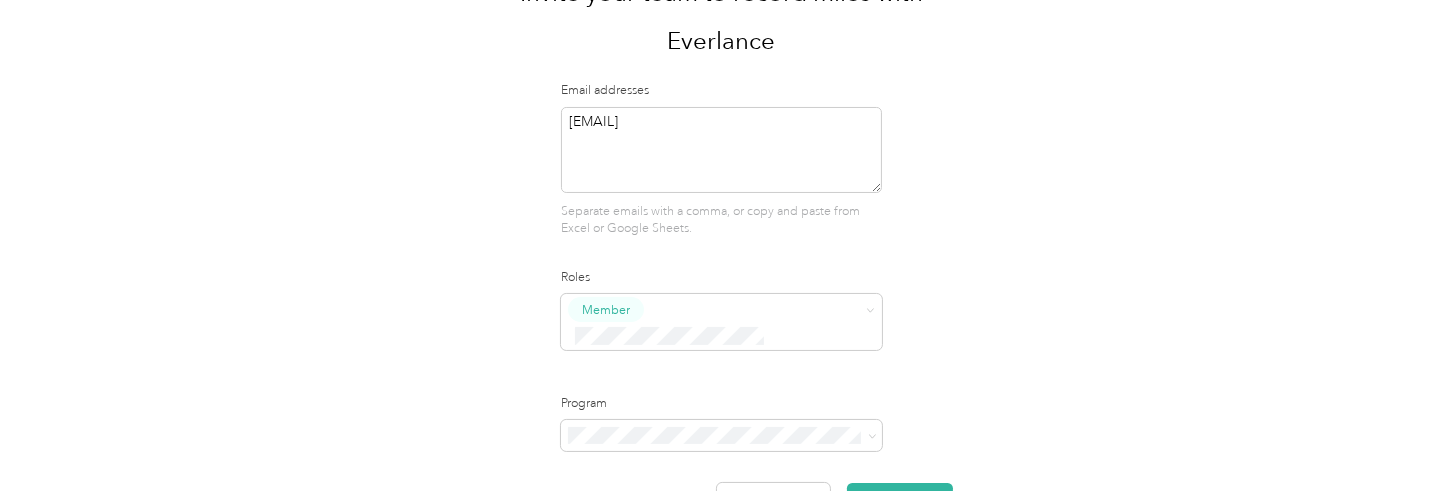 click on "Manager" at bounding box center (618, 232) 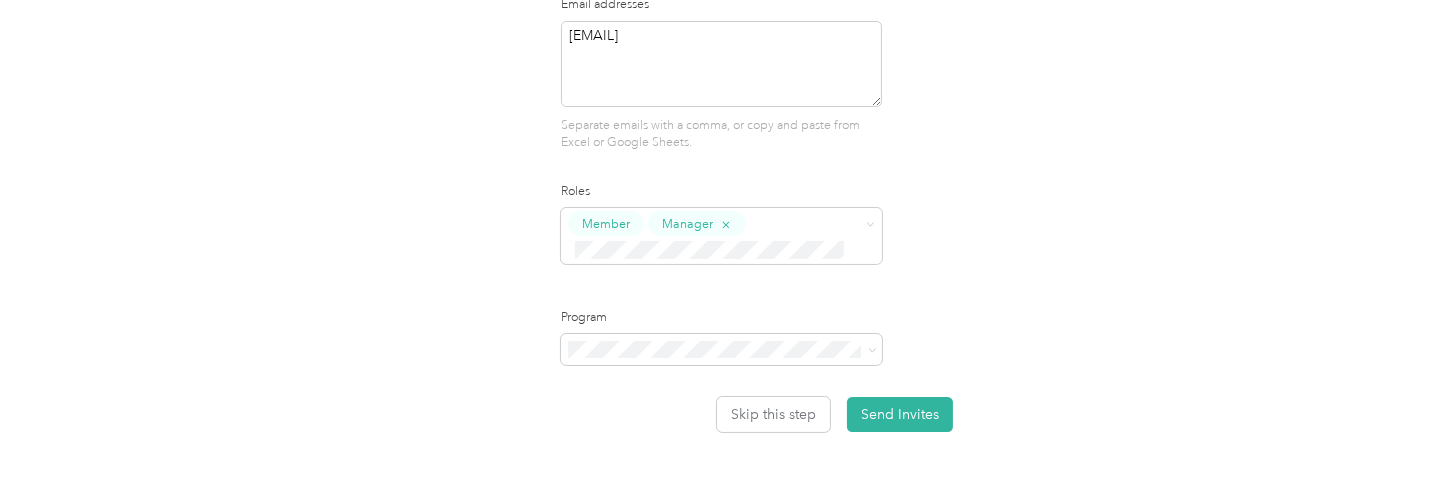scroll, scrollTop: 365, scrollLeft: 0, axis: vertical 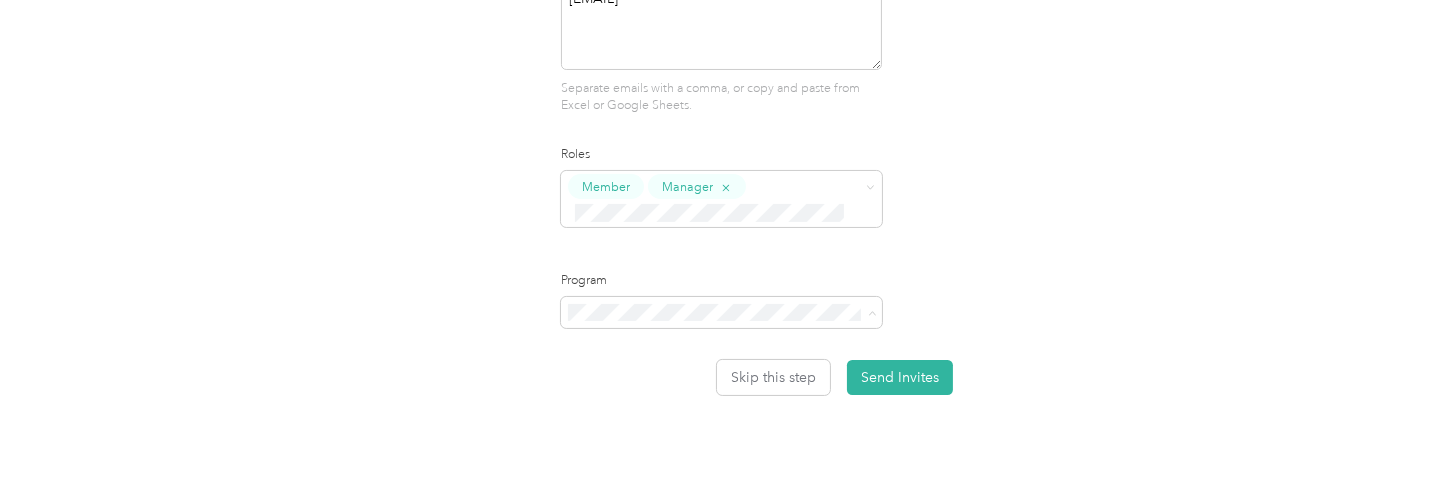 click on "Sign up Create team Invite members Invite your team to record miles with Everlance Email addresses   oneya741@gmail.com Separate emails with a comma, or copy and paste from Excel or Google Sheets. Roles   Member Manager   Program   Skip this step Send Invites" at bounding box center [721, 47] 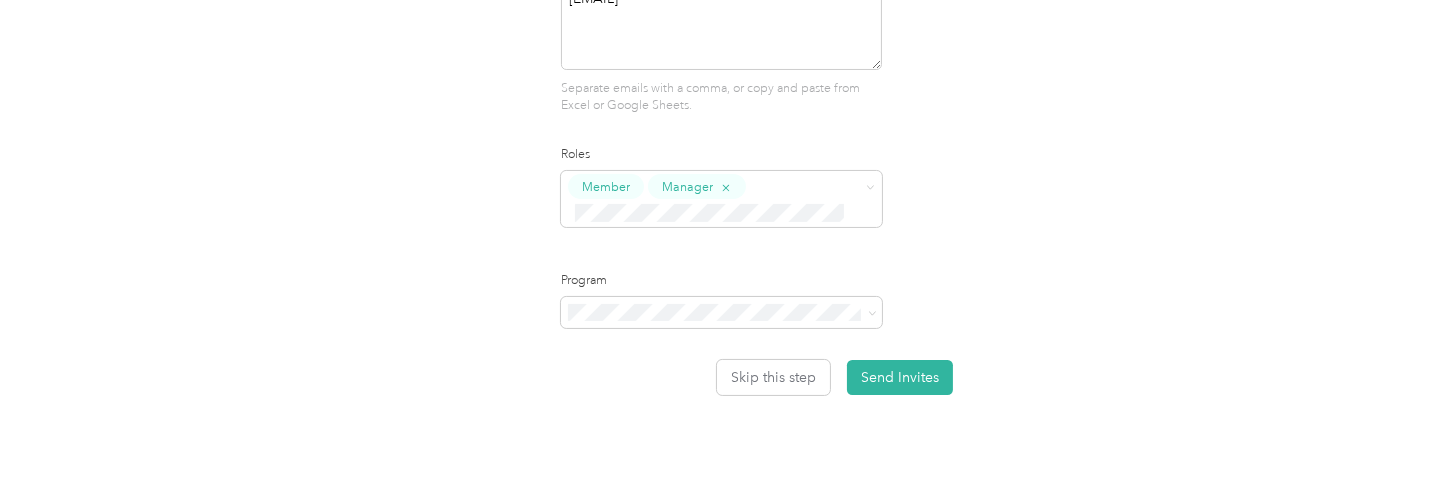 click on "Standard Rate CPM Program (CPM)" at bounding box center (726, 370) 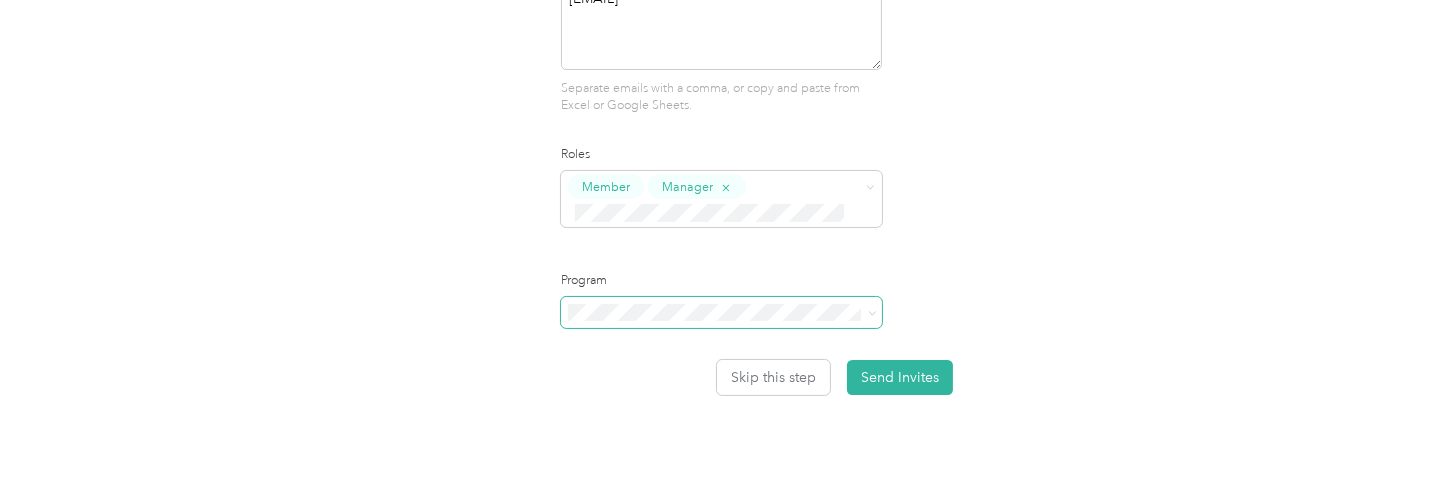 click at bounding box center (721, 313) 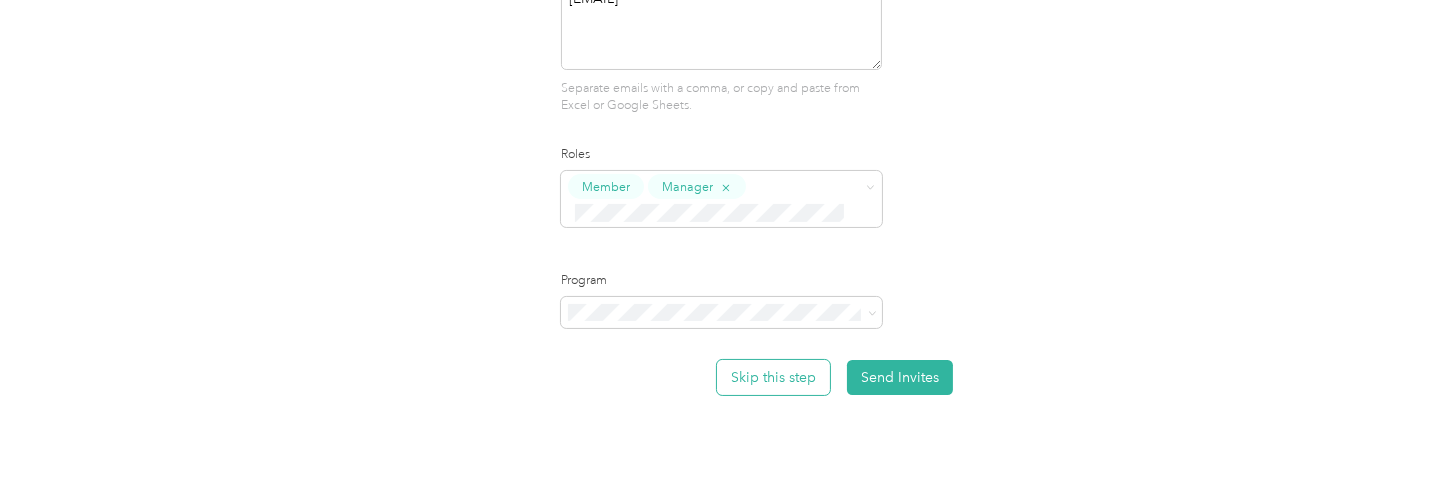 click on "Skip this step" at bounding box center (773, 377) 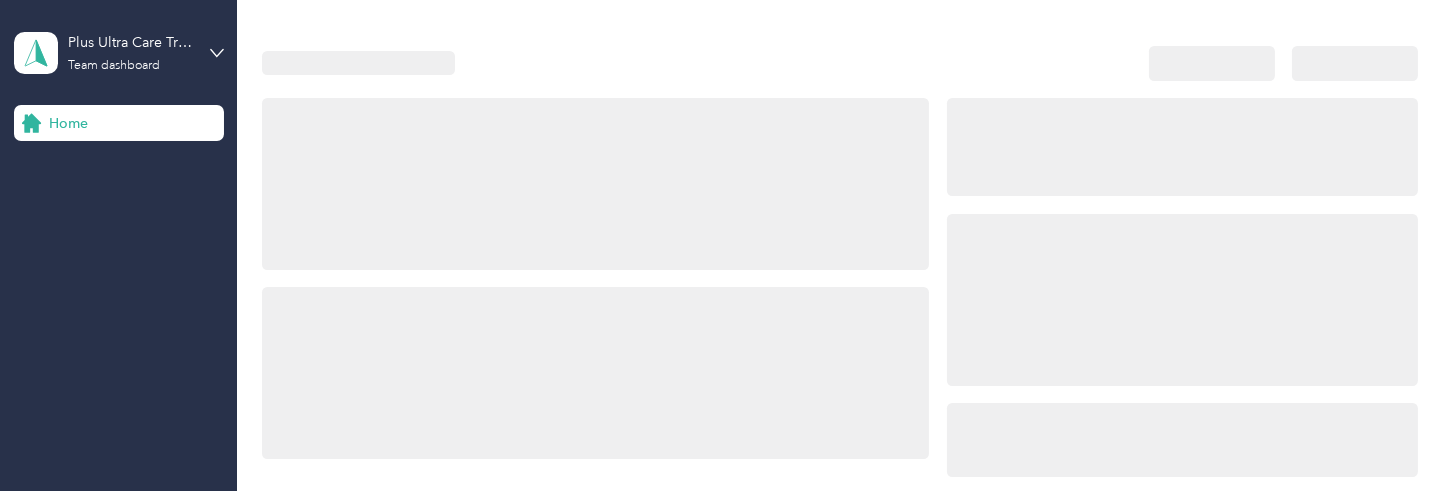 scroll, scrollTop: 0, scrollLeft: 0, axis: both 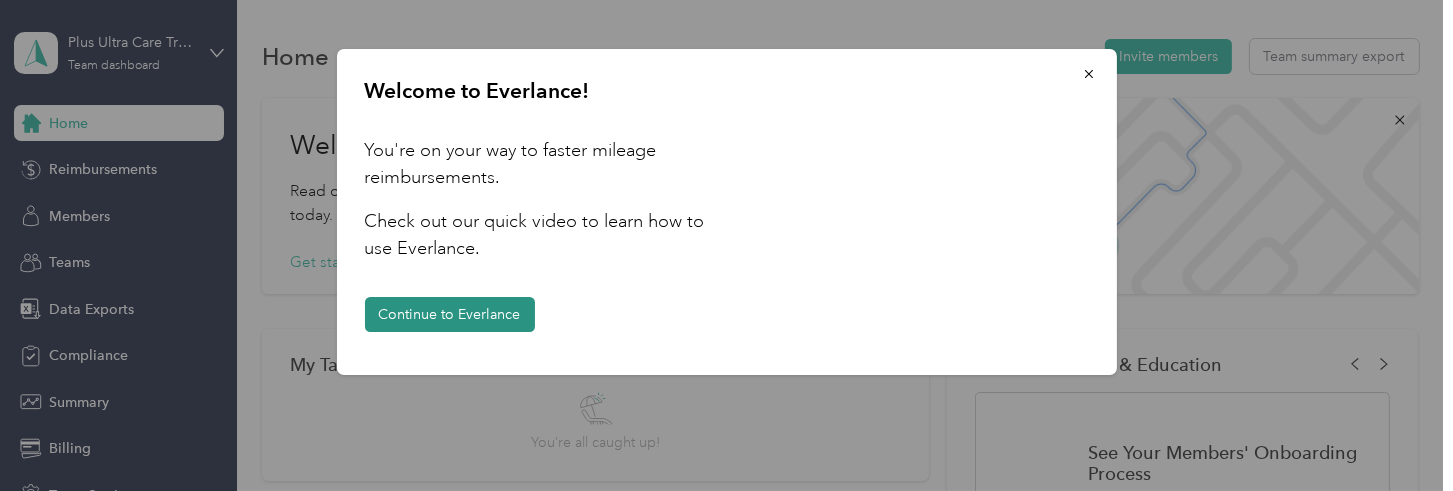 click on "Continue to Everlance" at bounding box center [450, 314] 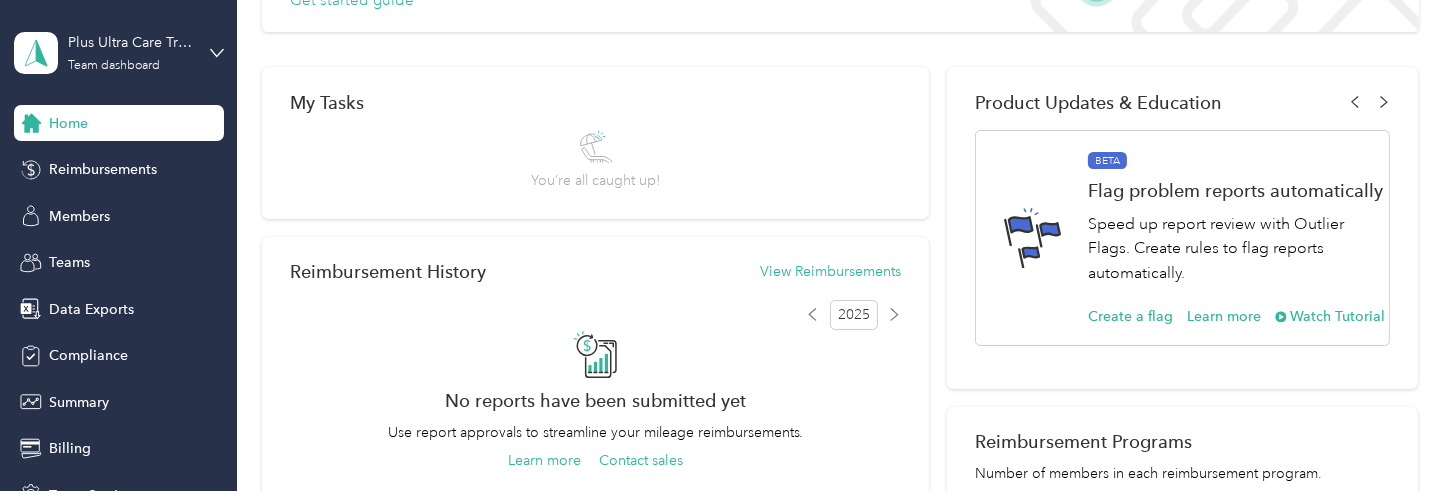 scroll, scrollTop: 0, scrollLeft: 0, axis: both 